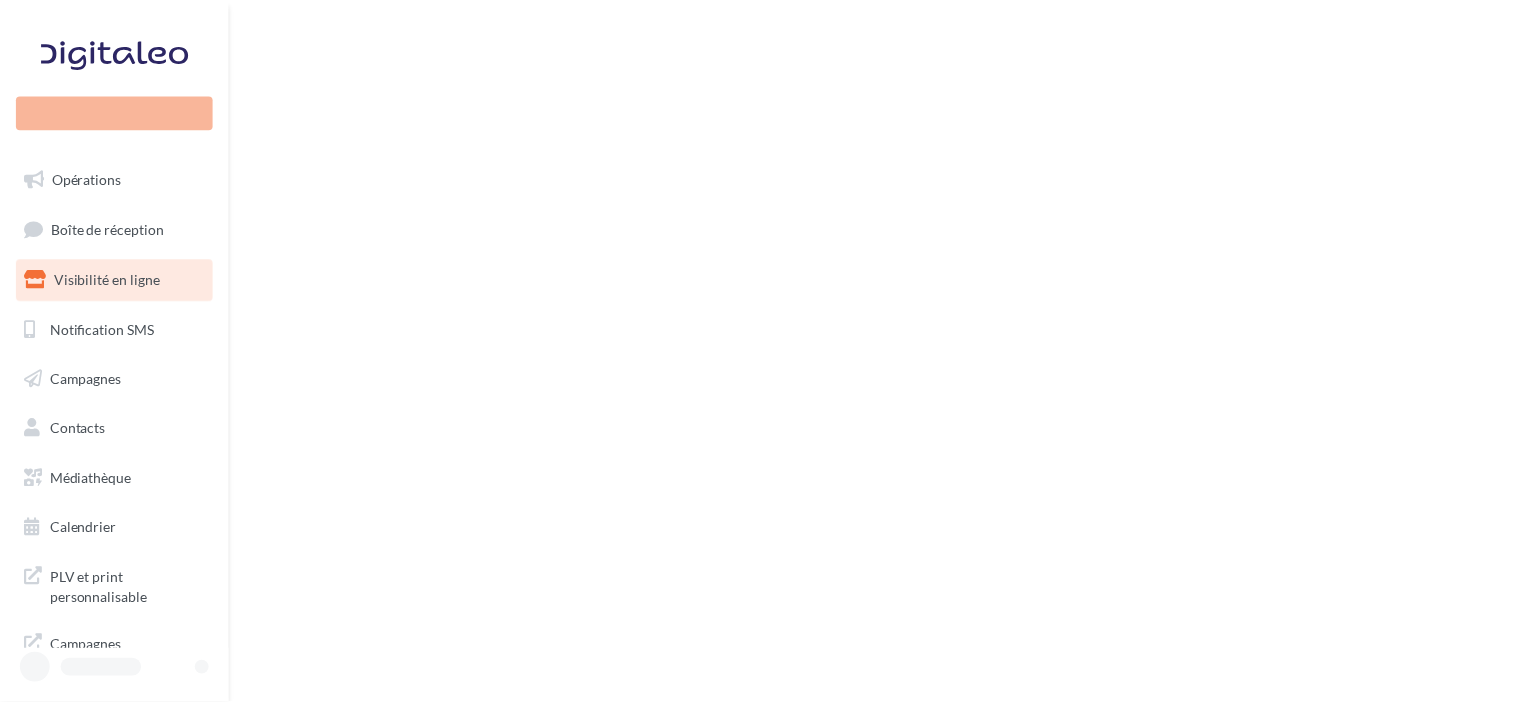scroll, scrollTop: 0, scrollLeft: 0, axis: both 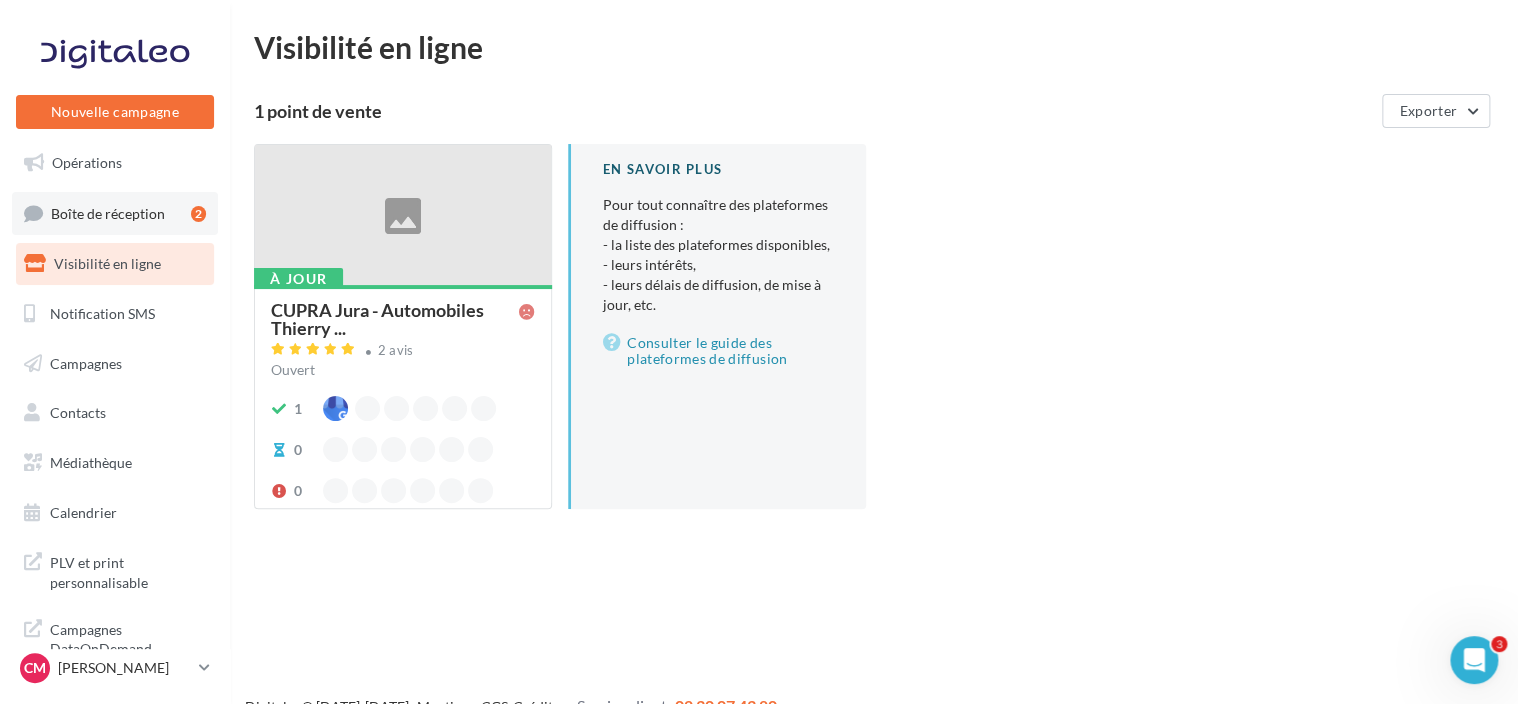 click on "Boîte de réception
2" at bounding box center (115, 213) 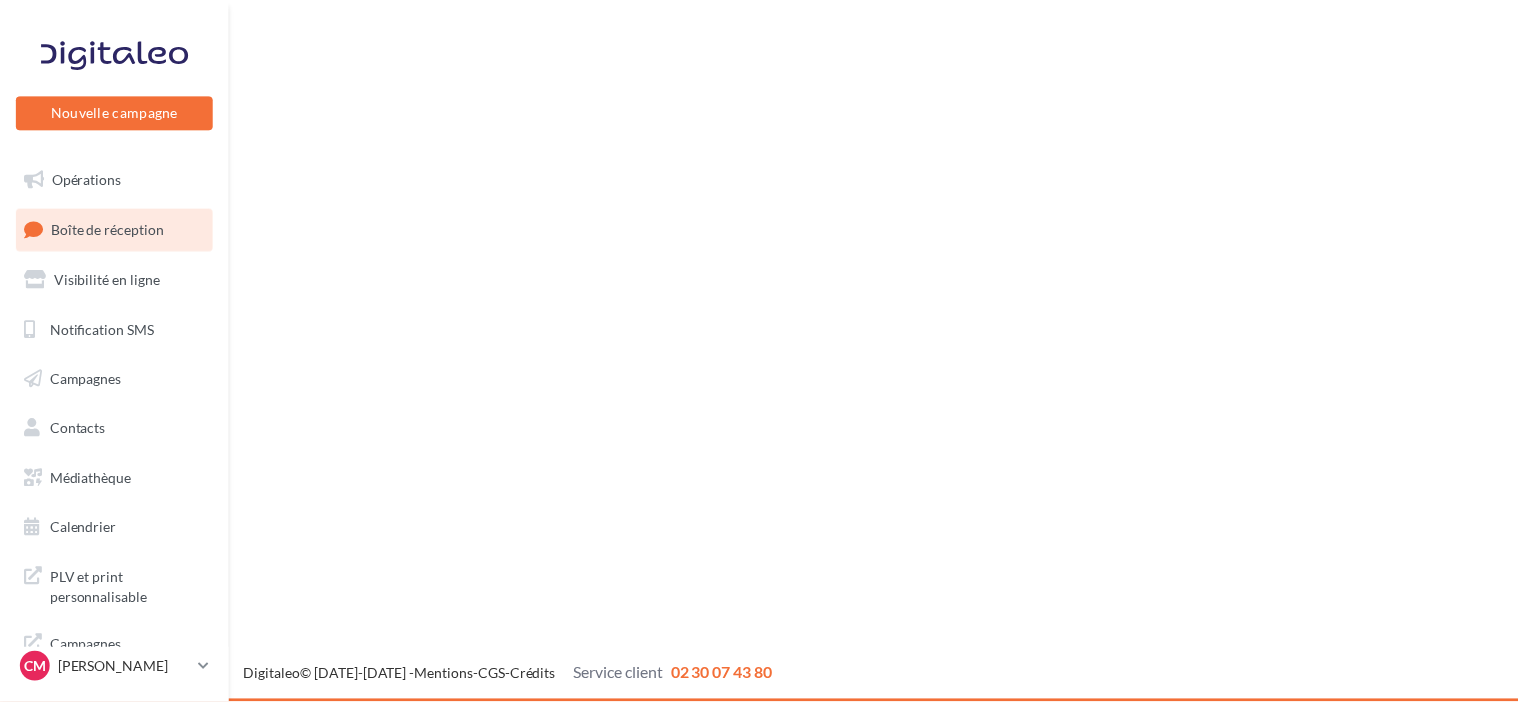 scroll, scrollTop: 0, scrollLeft: 0, axis: both 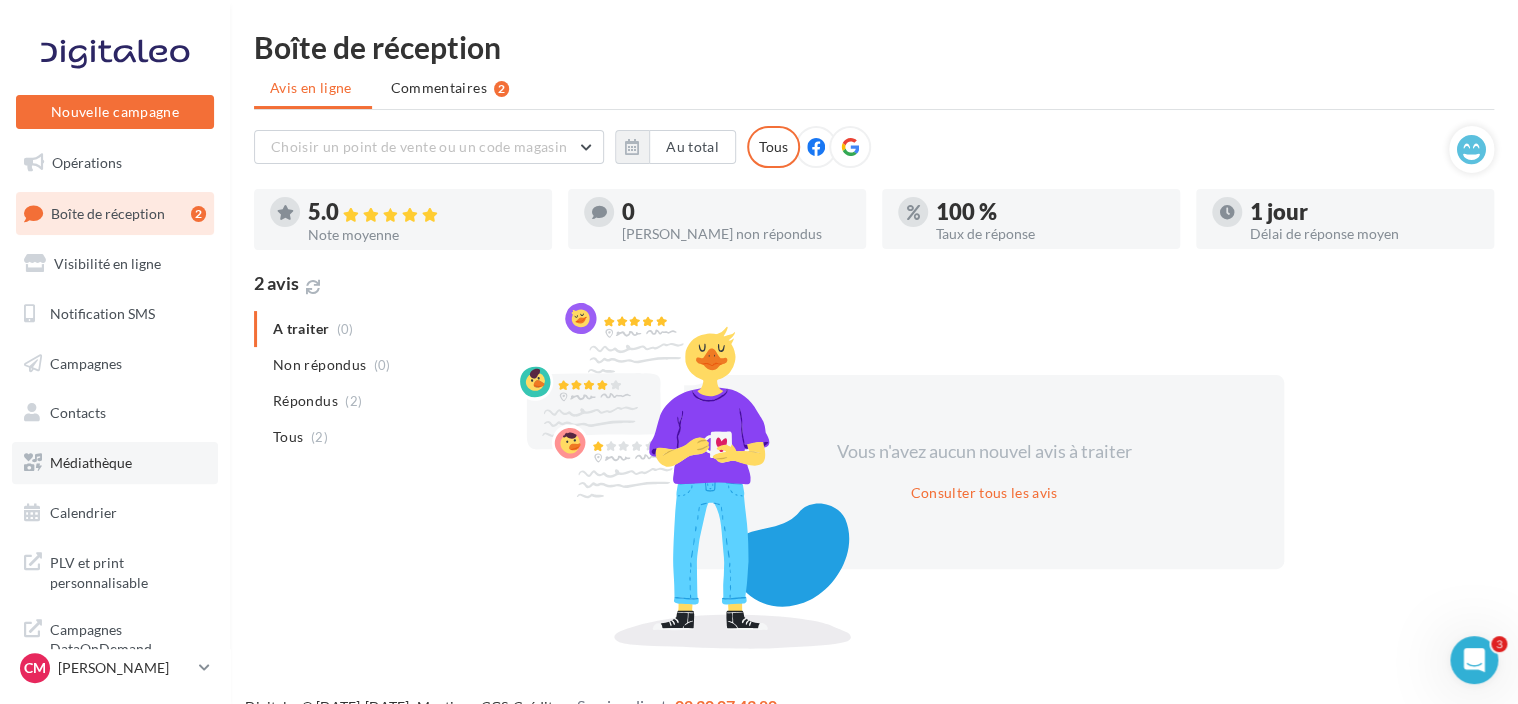 click on "Médiathèque" at bounding box center (115, 463) 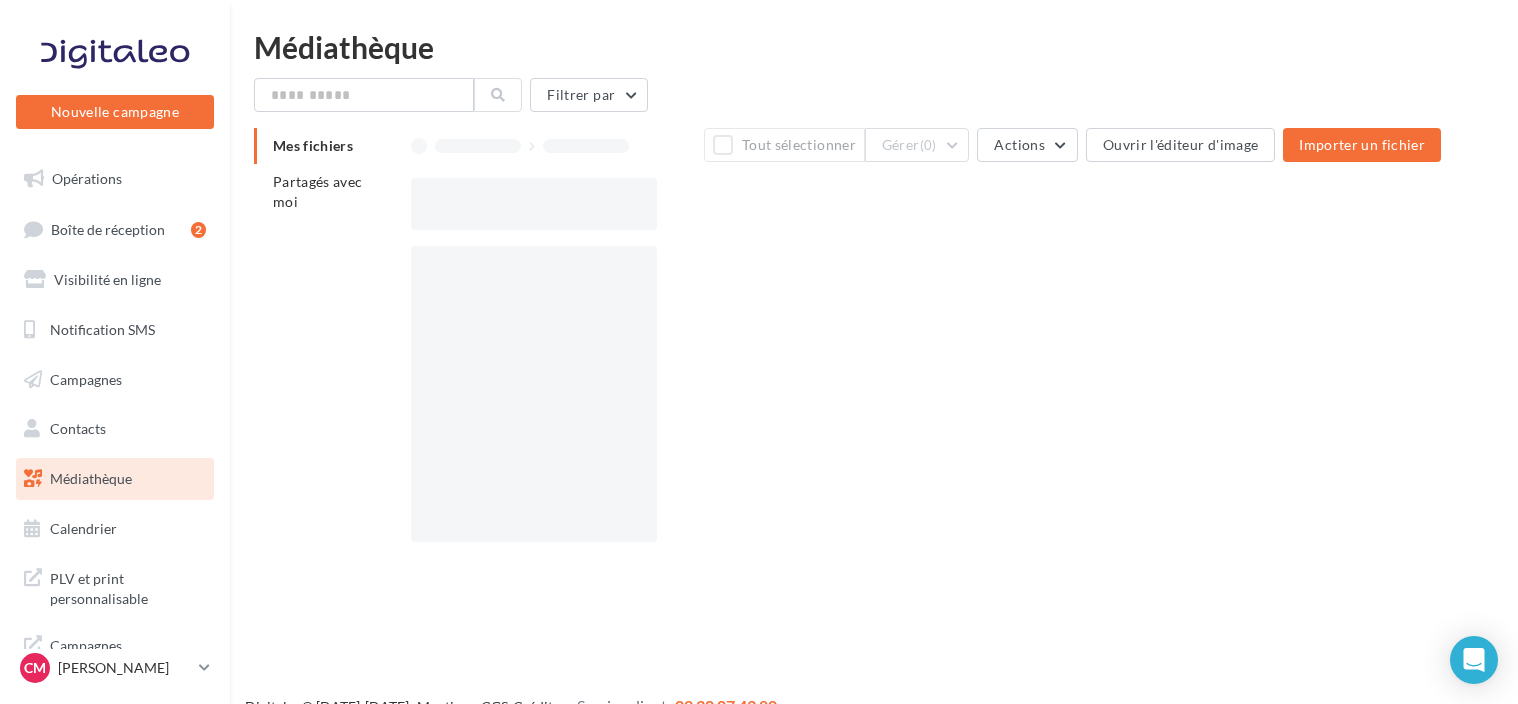 scroll, scrollTop: 0, scrollLeft: 0, axis: both 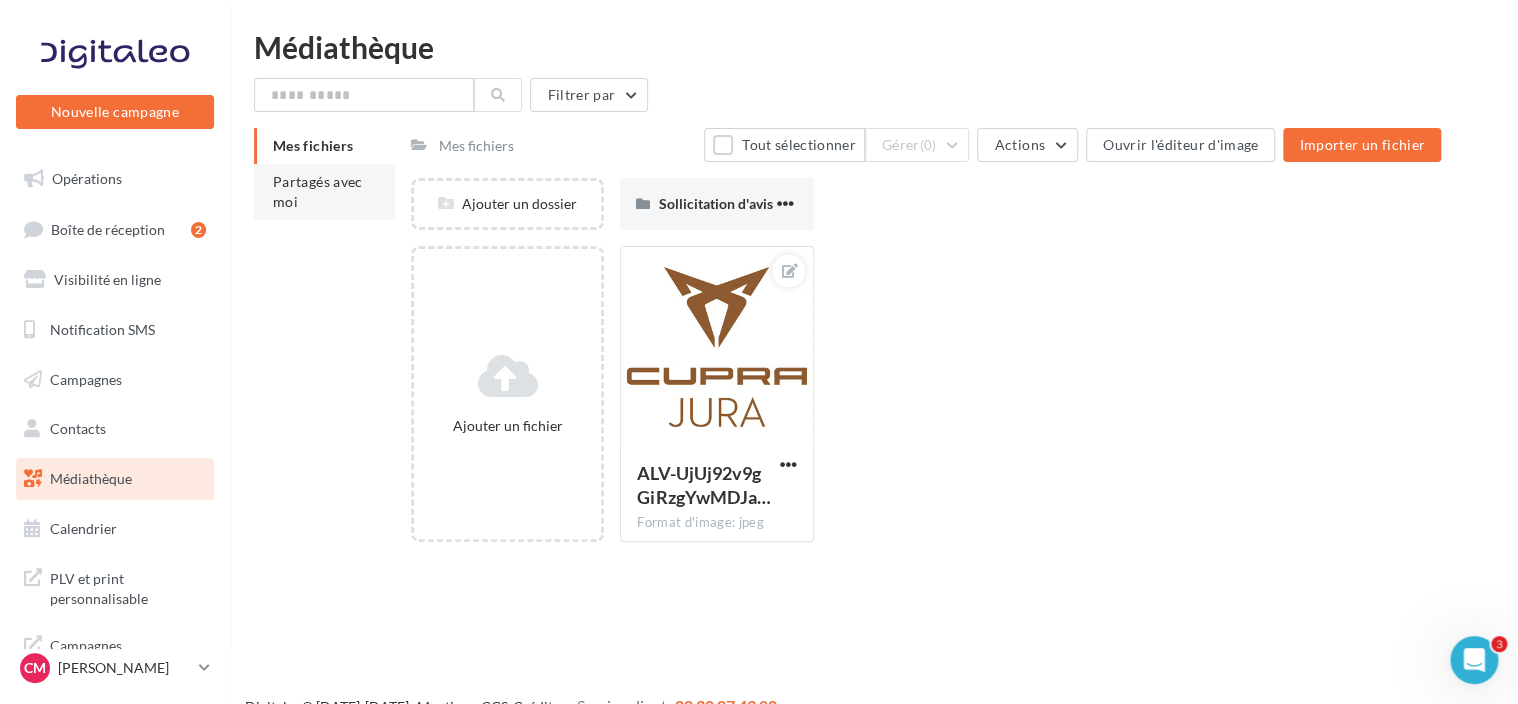 click on "Partagés avec moi" at bounding box center (324, 192) 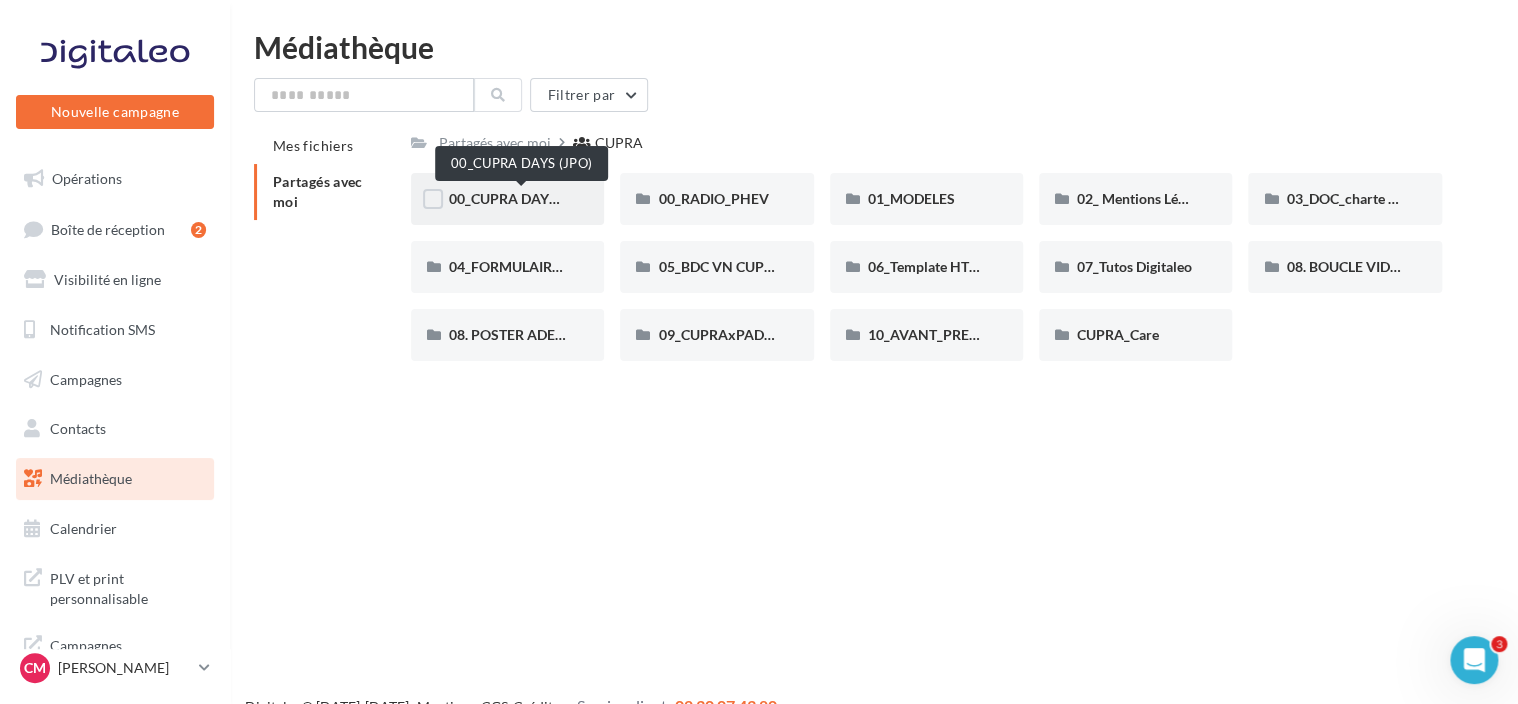 click on "00_CUPRA DAYS (JPO)" at bounding box center (521, 198) 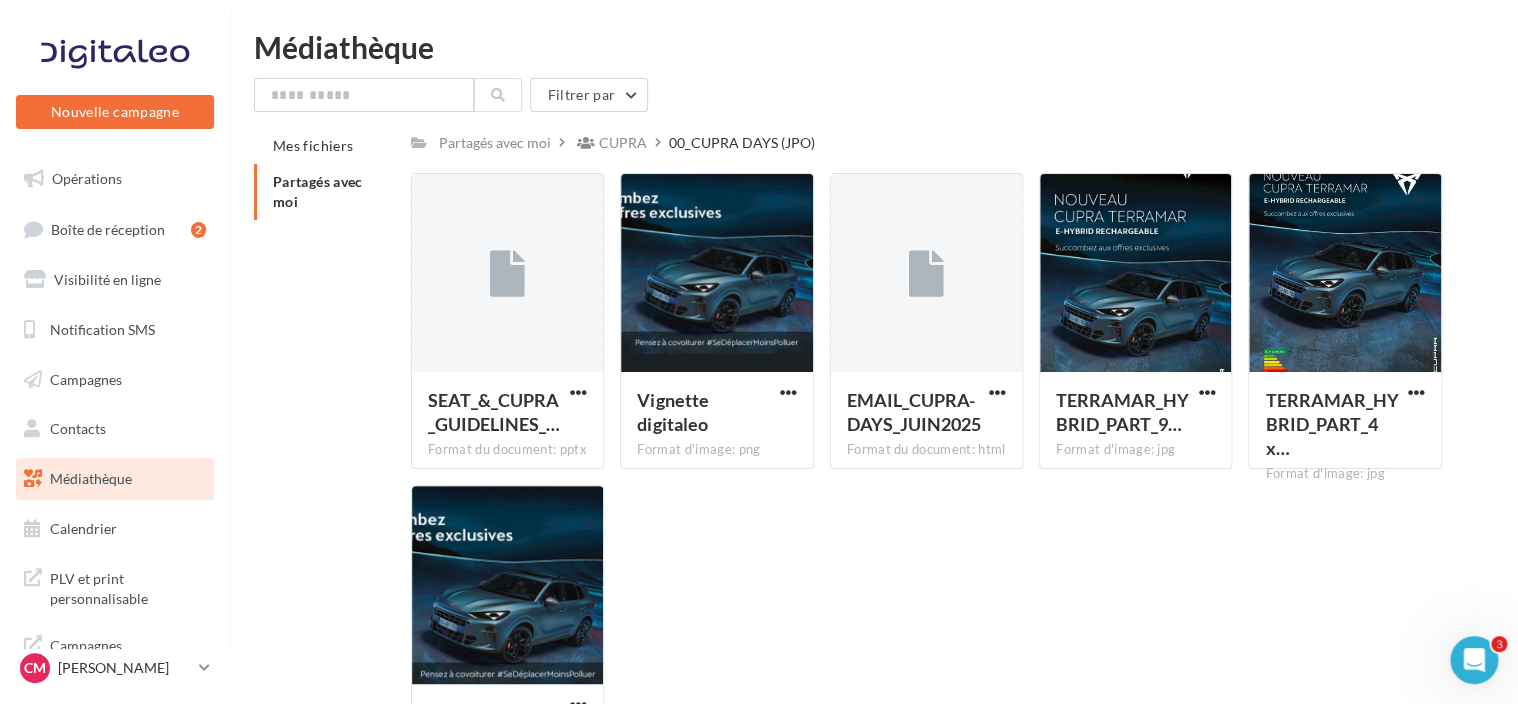 click on "Partagés avec moi" at bounding box center [324, 192] 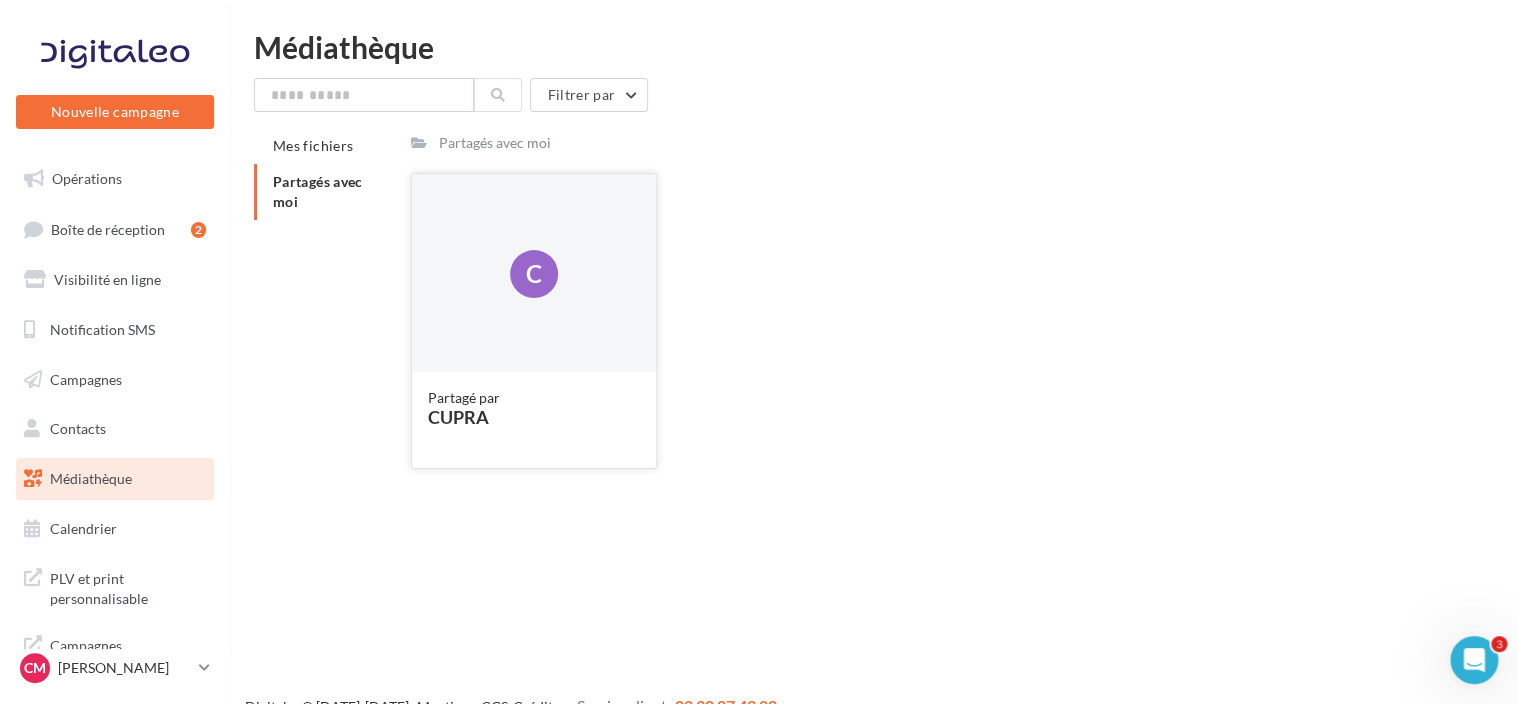 click on "C" at bounding box center [534, 274] 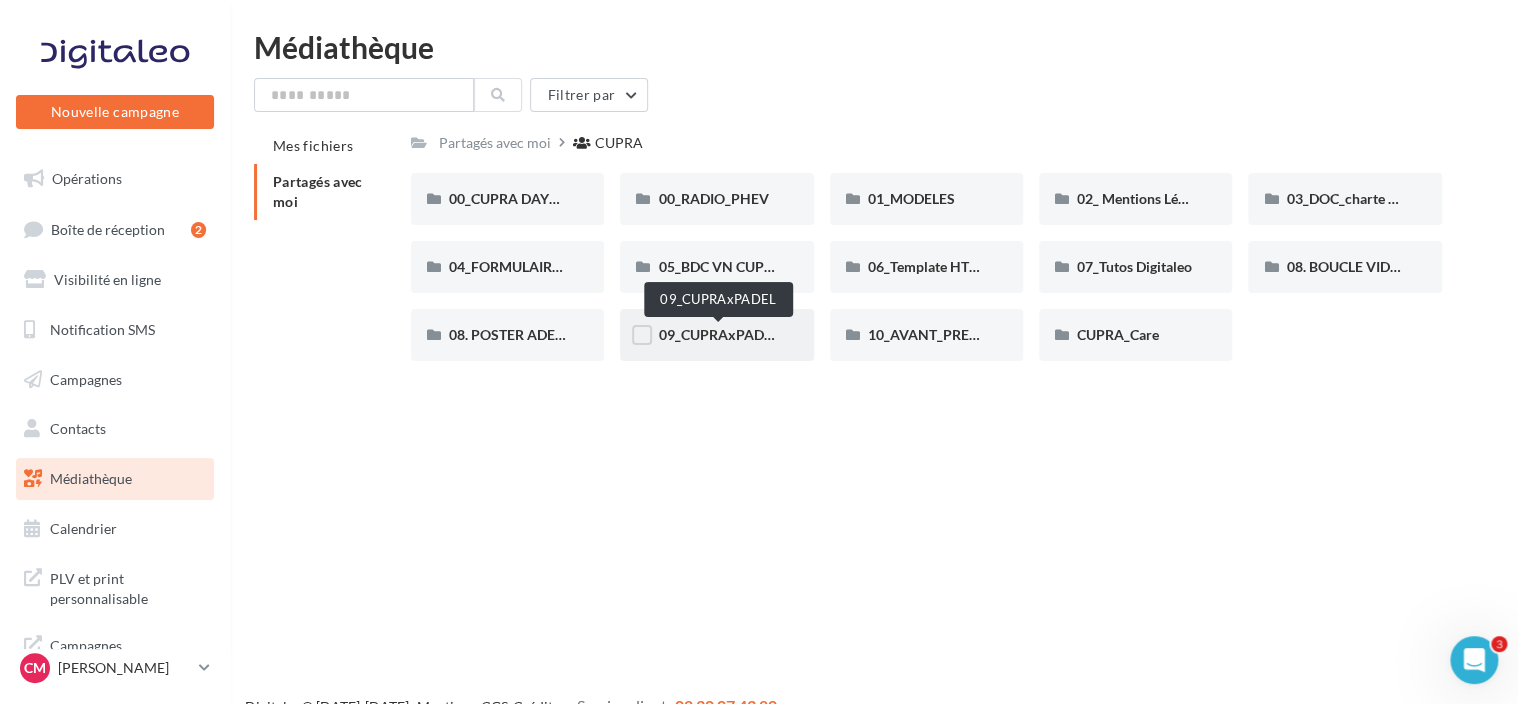 click on "09_CUPRAxPADEL" at bounding box center (718, 334) 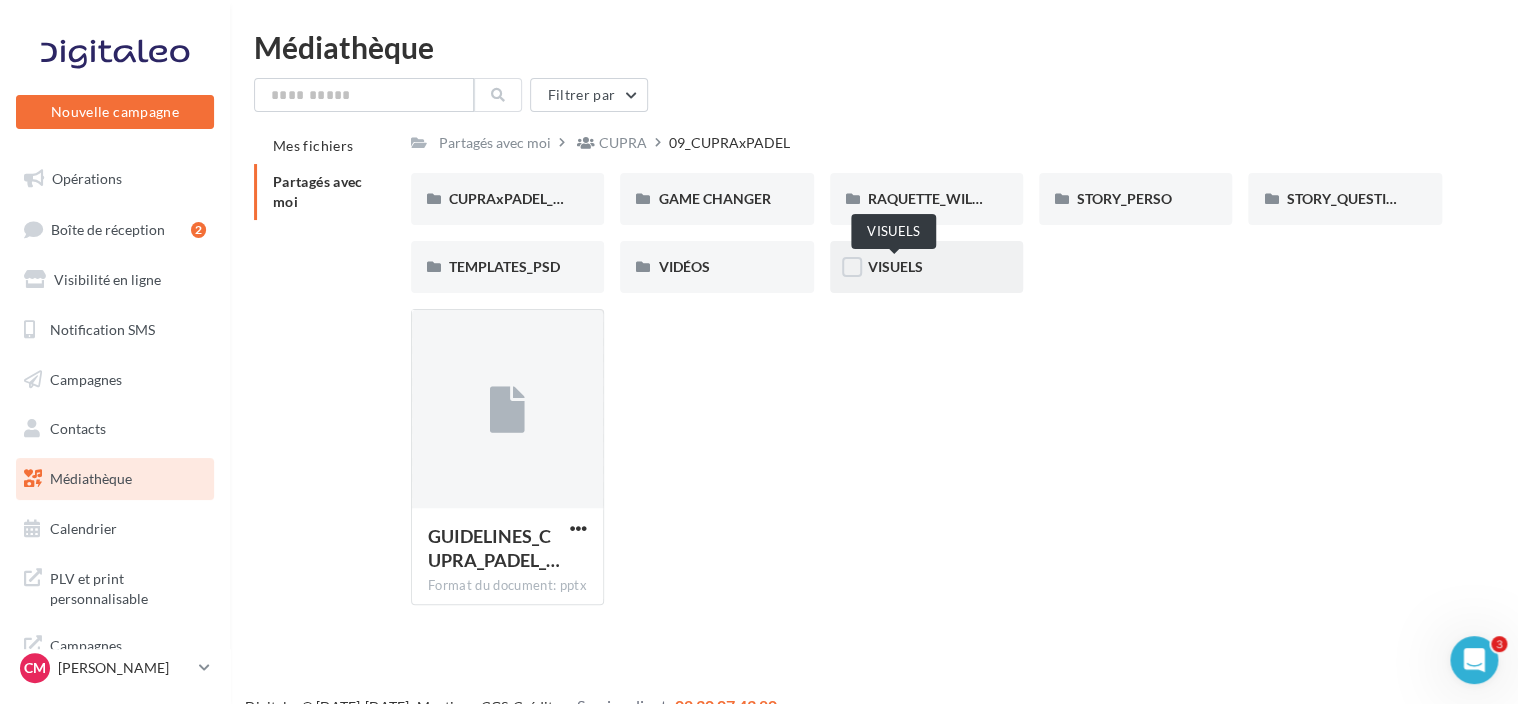 click on "VISUELS" at bounding box center (895, 266) 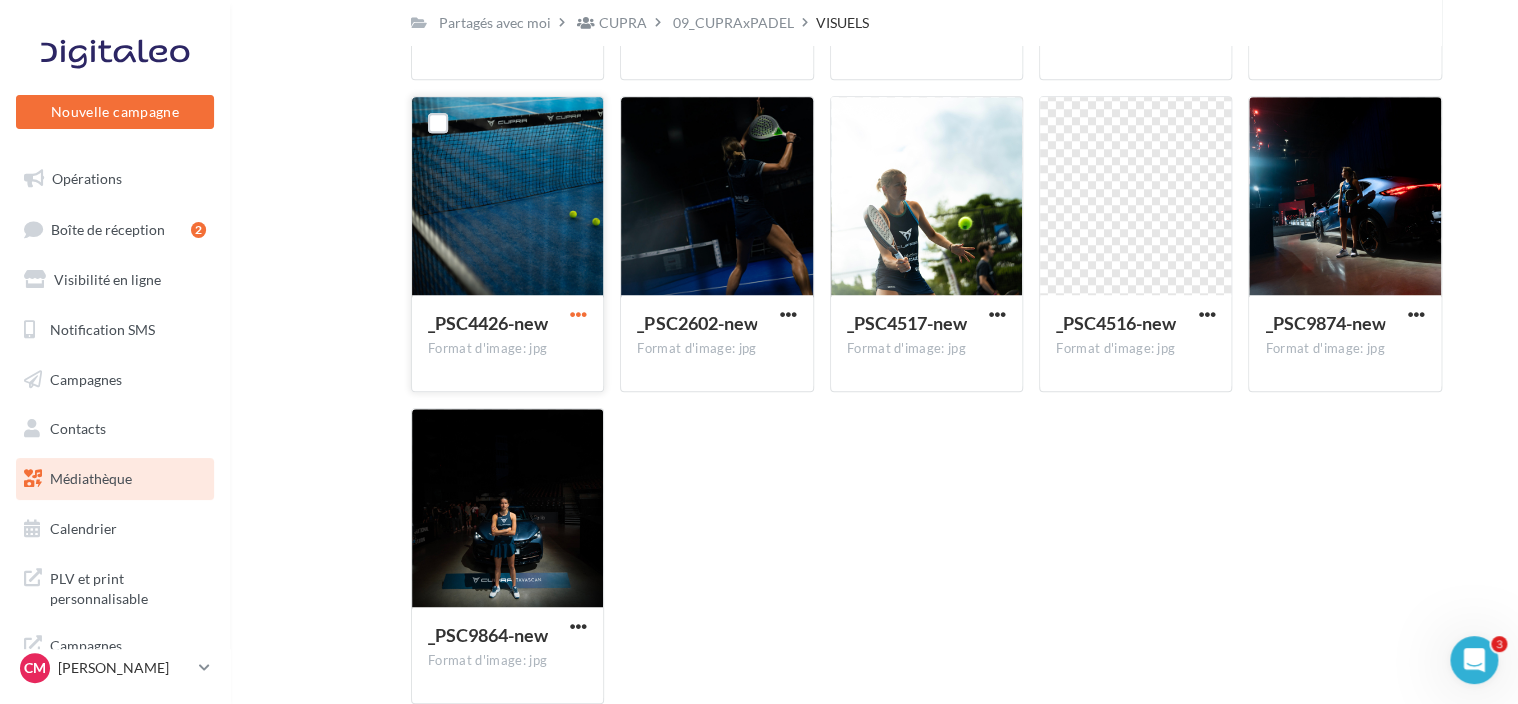 scroll, scrollTop: 802, scrollLeft: 0, axis: vertical 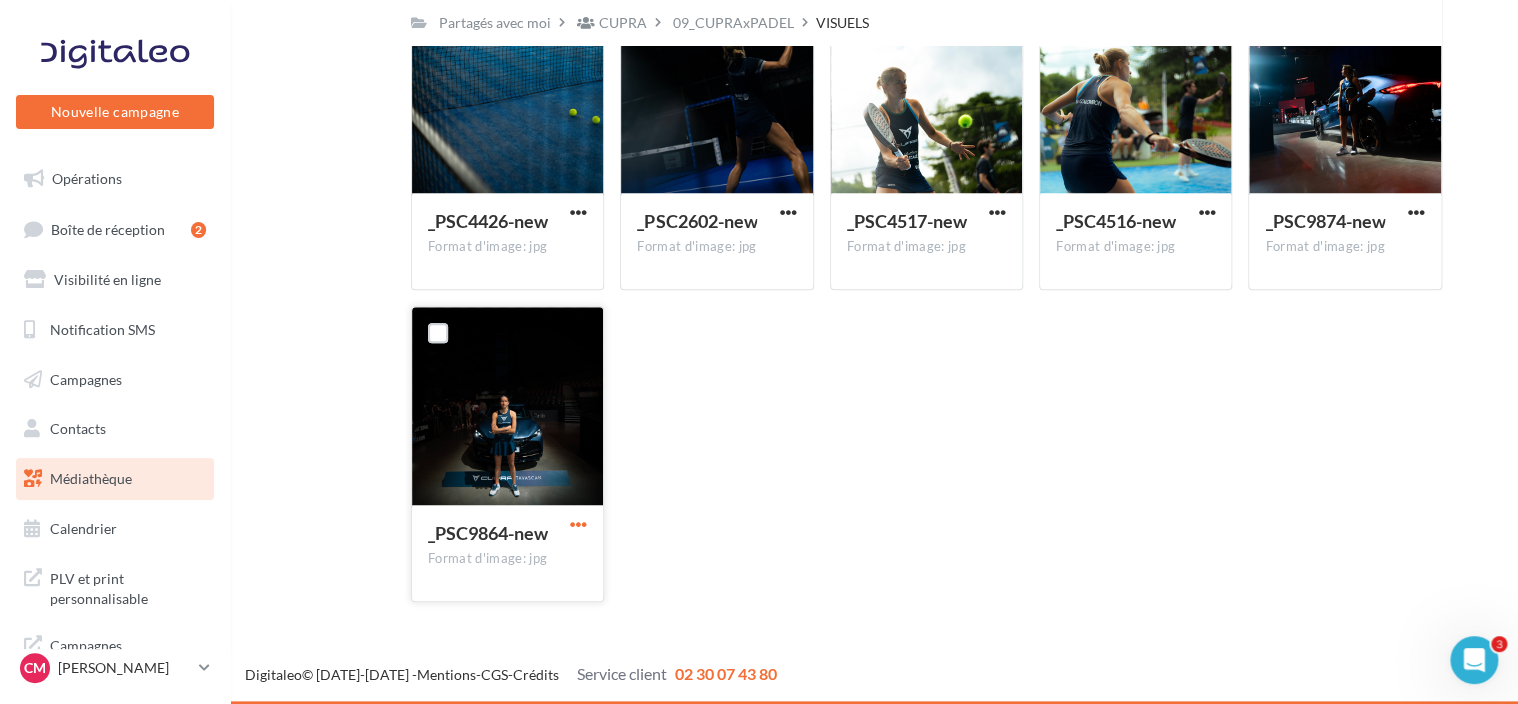 click at bounding box center [578, 524] 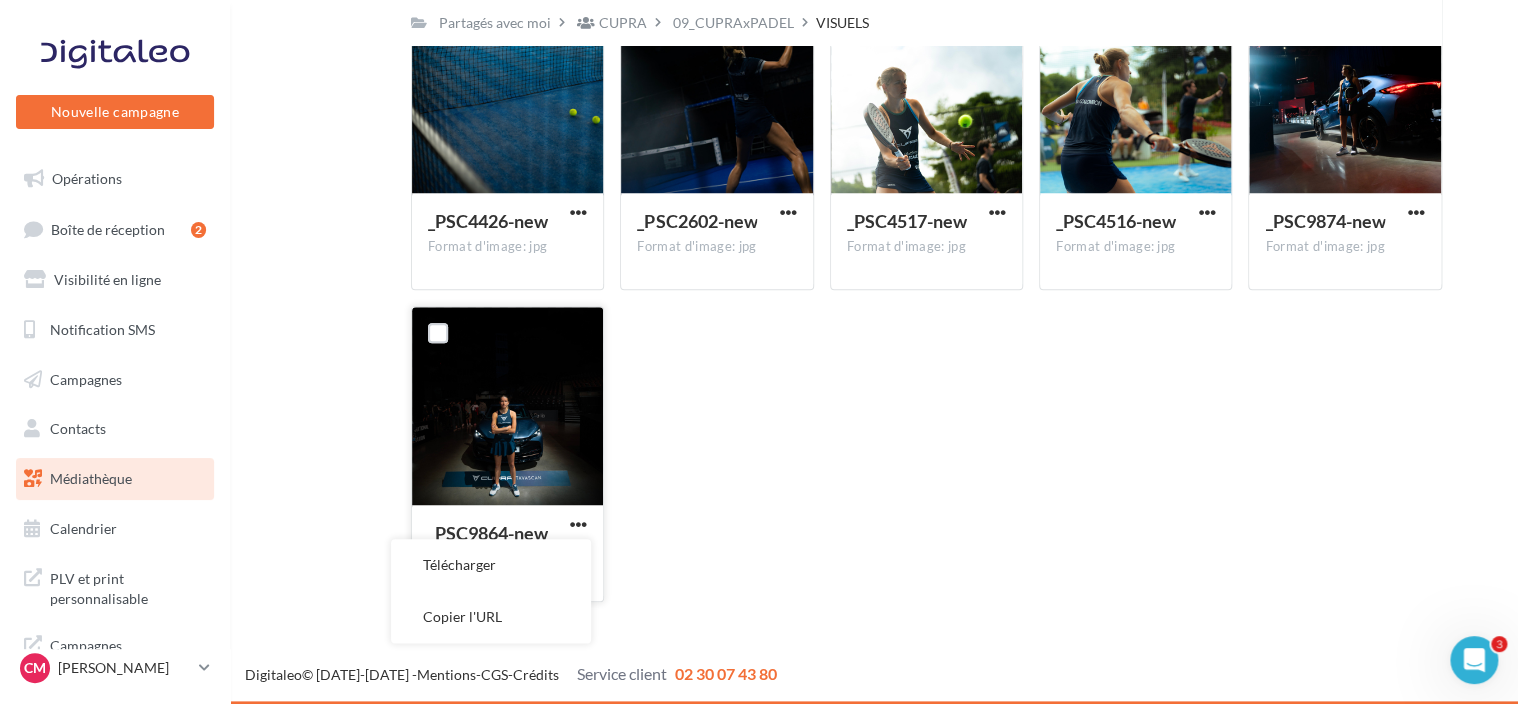 click on "Télécharger" at bounding box center [491, 565] 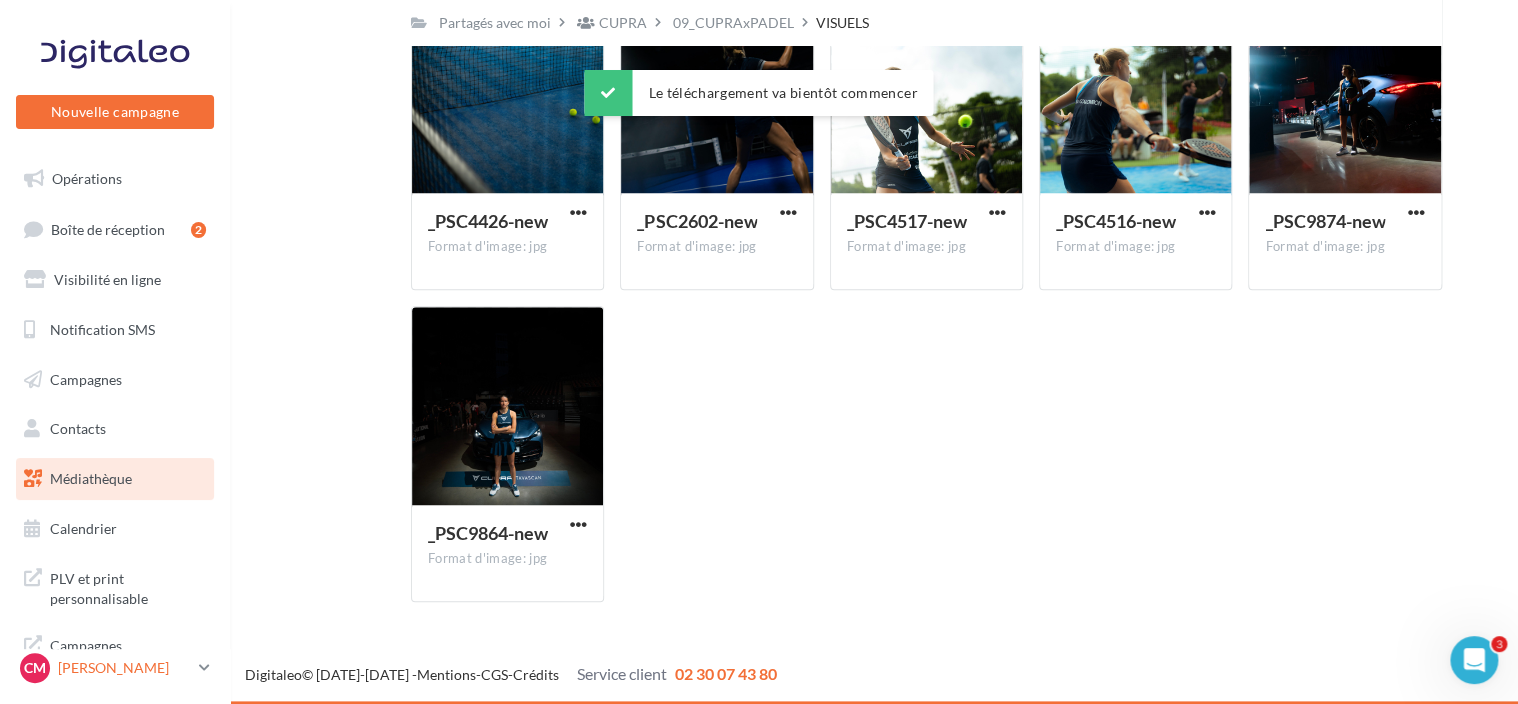 click on "CM     Camille MARILLER   cupra-dole" at bounding box center [115, 668] 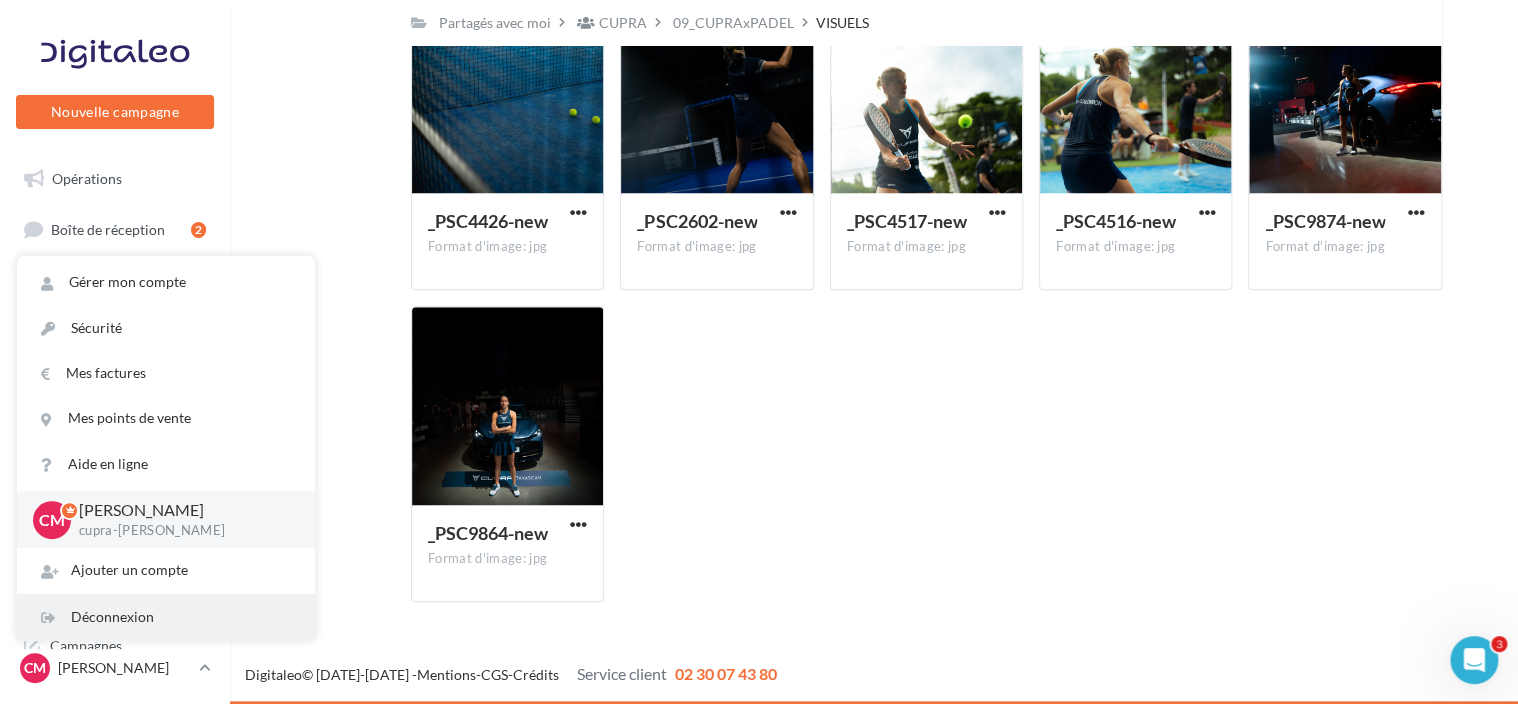 click on "Déconnexion" at bounding box center [166, 617] 